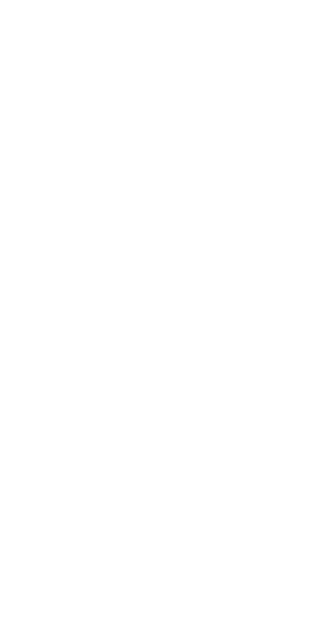 scroll, scrollTop: 0, scrollLeft: 0, axis: both 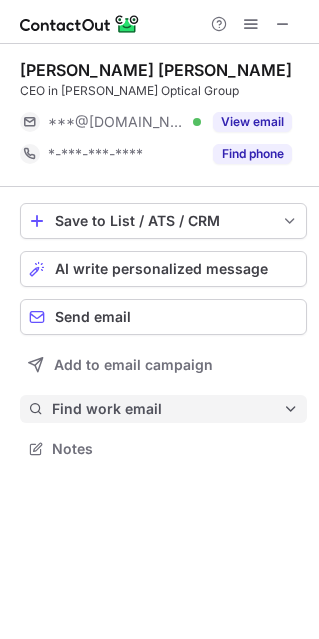 click on "Find work email" at bounding box center (167, 409) 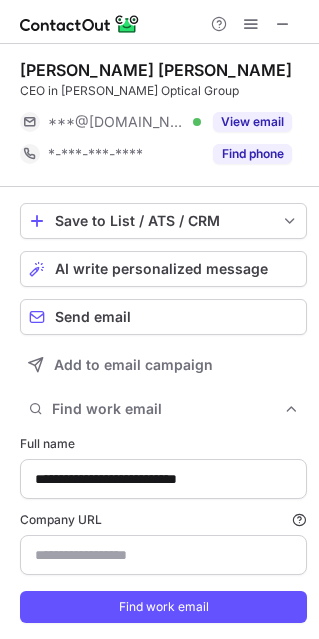 type on "********" 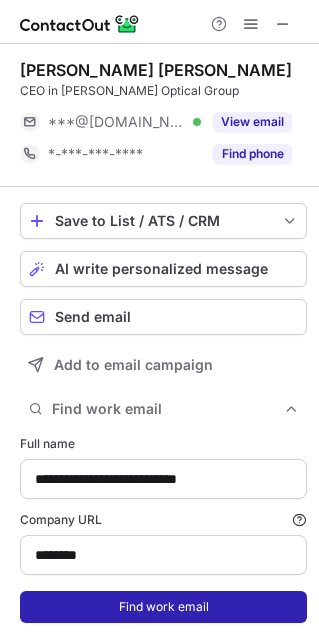 click on "Find work email" at bounding box center [163, 607] 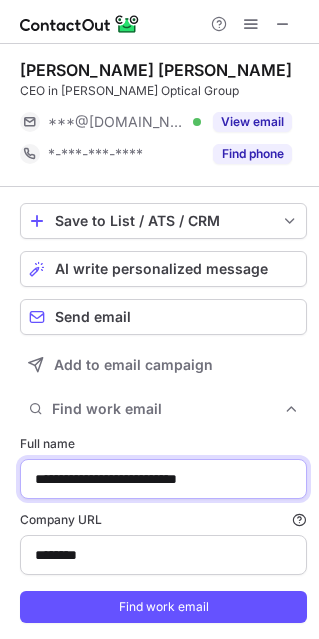 drag, startPoint x: 163, startPoint y: 475, endPoint x: 85, endPoint y: 477, distance: 78.025635 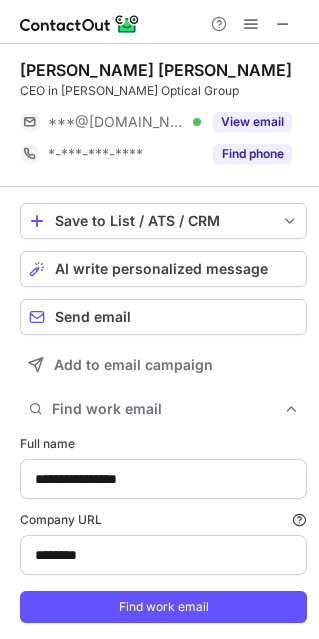 click on "**********" at bounding box center [163, 529] 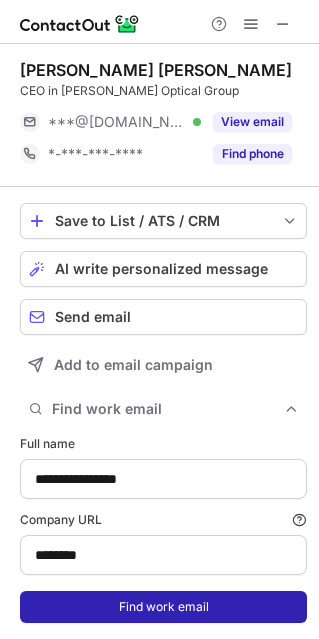 click on "Find work email" at bounding box center [163, 607] 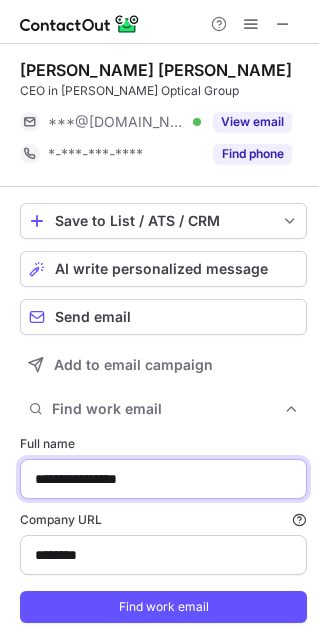 drag, startPoint x: 163, startPoint y: 474, endPoint x: -53, endPoint y: 471, distance: 216.02083 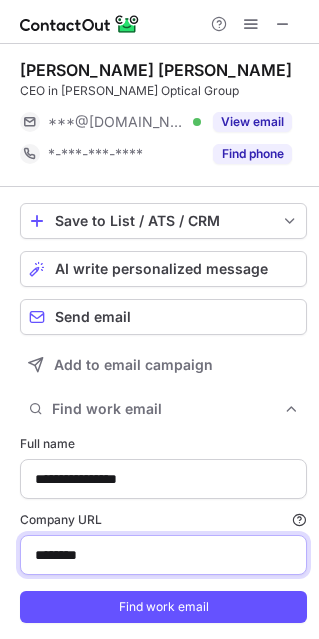 drag, startPoint x: 58, startPoint y: 552, endPoint x: -18, endPoint y: 553, distance: 76.00658 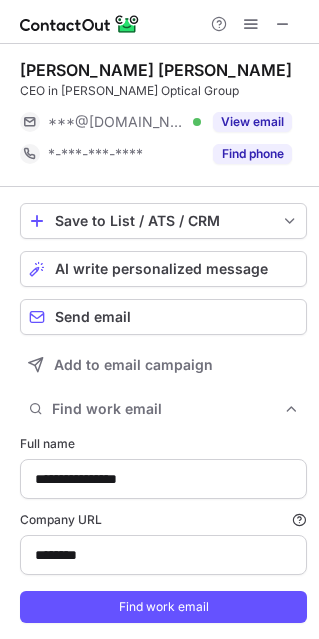 type on "**********" 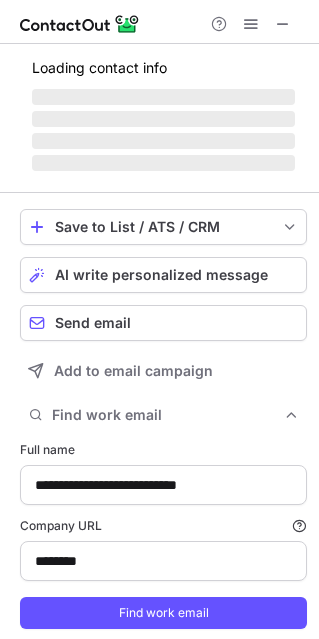 scroll, scrollTop: 654, scrollLeft: 305, axis: both 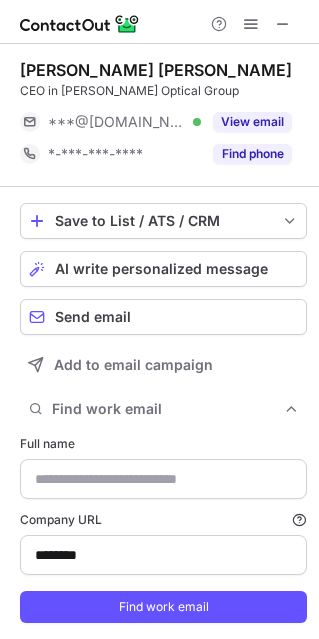 type on "**********" 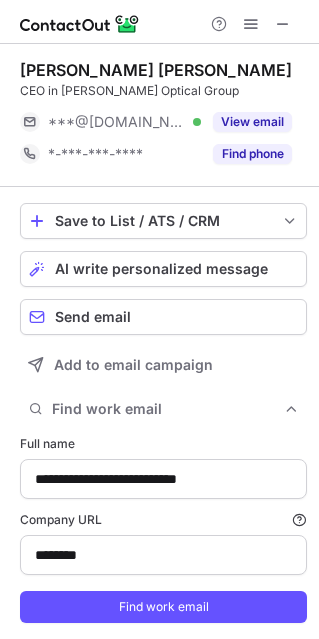 scroll, scrollTop: 654, scrollLeft: 305, axis: both 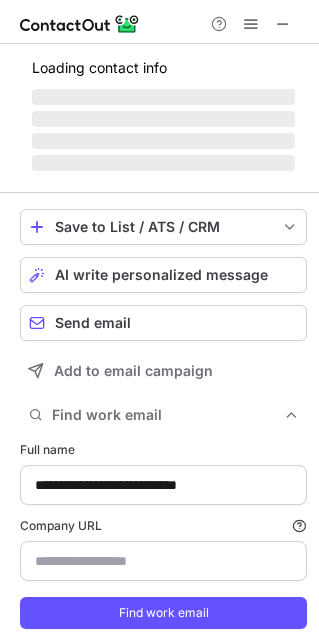type on "********" 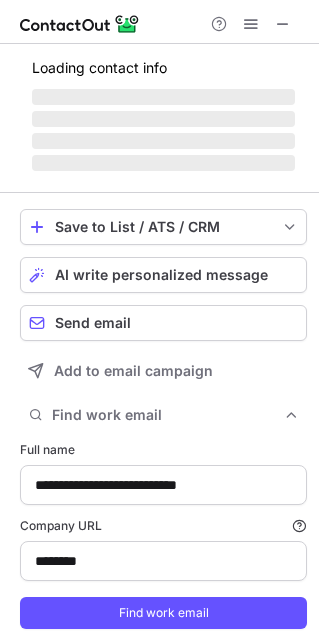scroll, scrollTop: 646, scrollLeft: 305, axis: both 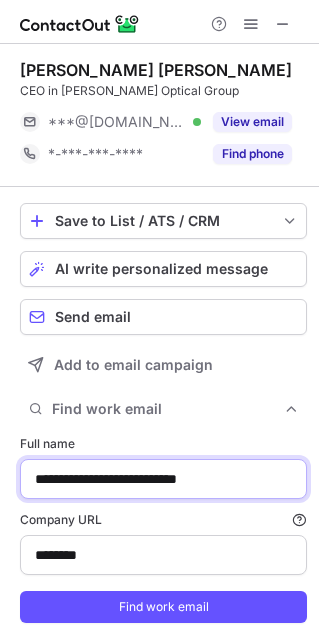 drag, startPoint x: 158, startPoint y: 480, endPoint x: 308, endPoint y: 491, distance: 150.40279 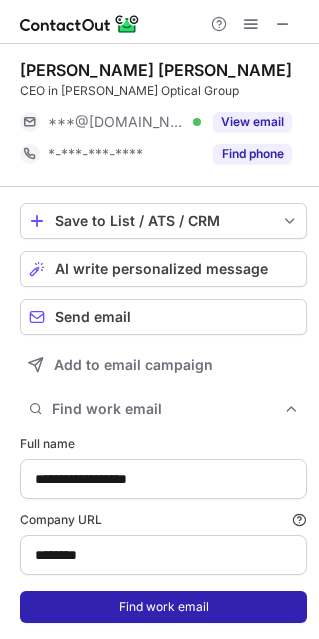 click on "Find work email" at bounding box center [163, 607] 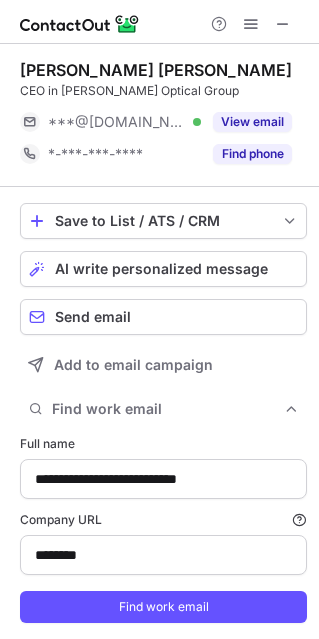 scroll, scrollTop: 654, scrollLeft: 305, axis: both 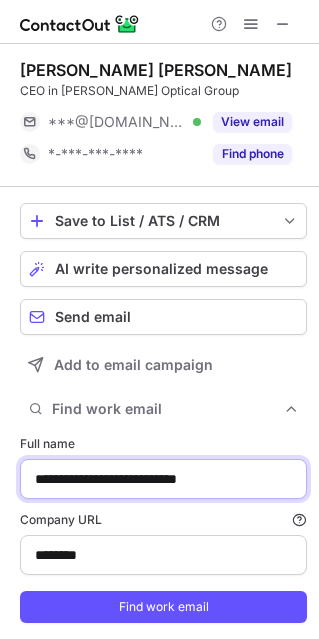 drag, startPoint x: 248, startPoint y: 477, endPoint x: 165, endPoint y: 483, distance: 83.21658 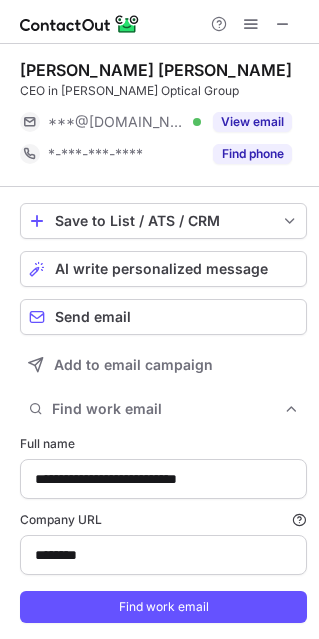scroll, scrollTop: 654, scrollLeft: 305, axis: both 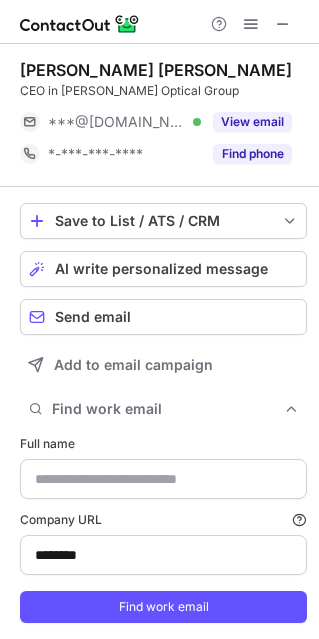 type on "**********" 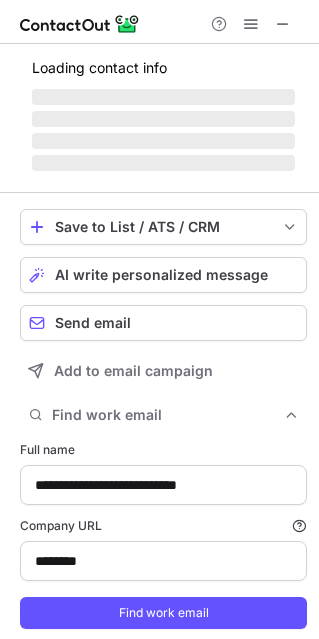 scroll, scrollTop: 654, scrollLeft: 305, axis: both 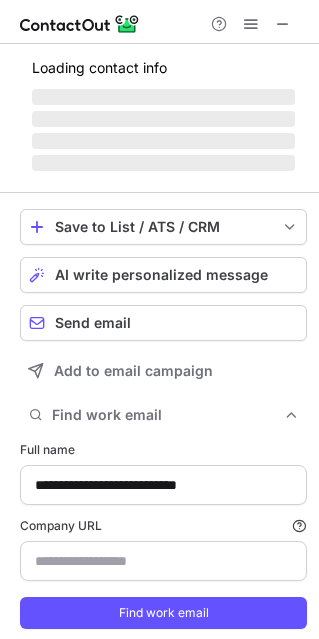 type on "********" 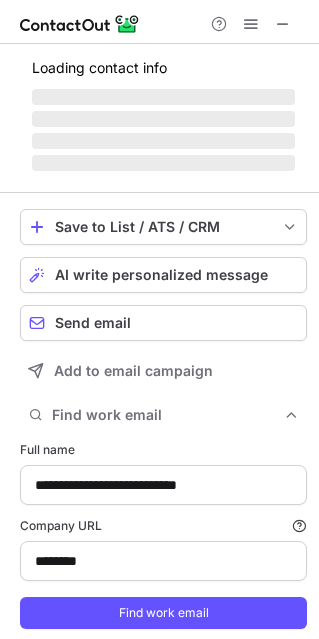 scroll, scrollTop: 646, scrollLeft: 305, axis: both 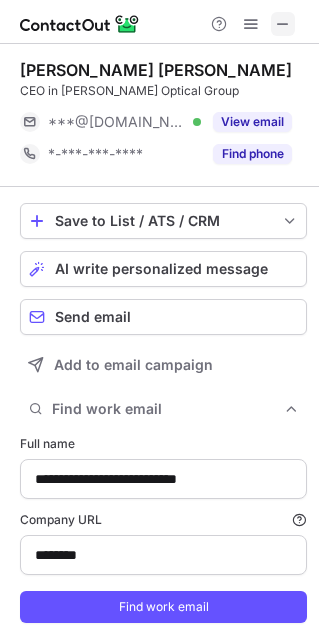 click at bounding box center (283, 24) 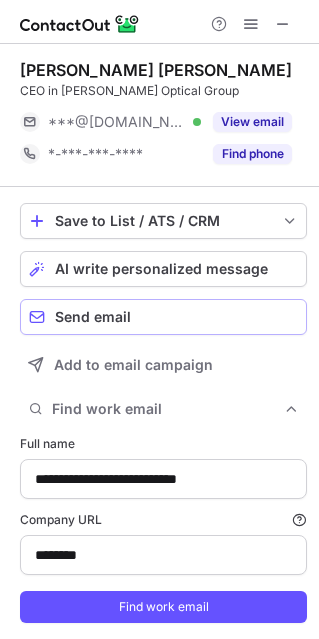 scroll, scrollTop: 51, scrollLeft: 0, axis: vertical 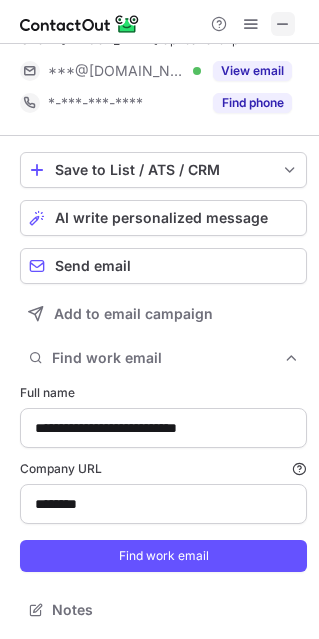 click at bounding box center (283, 24) 